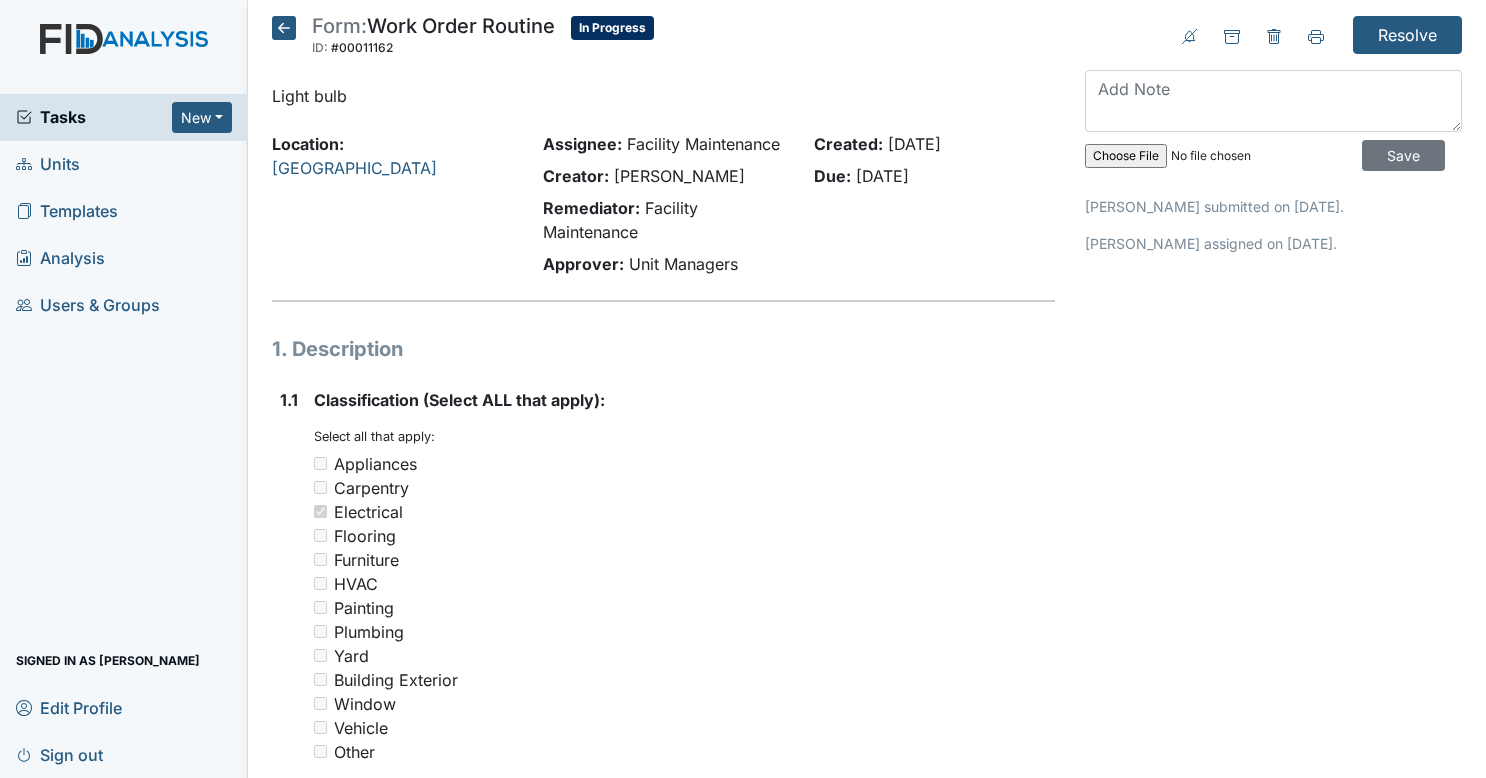 scroll, scrollTop: 0, scrollLeft: 0, axis: both 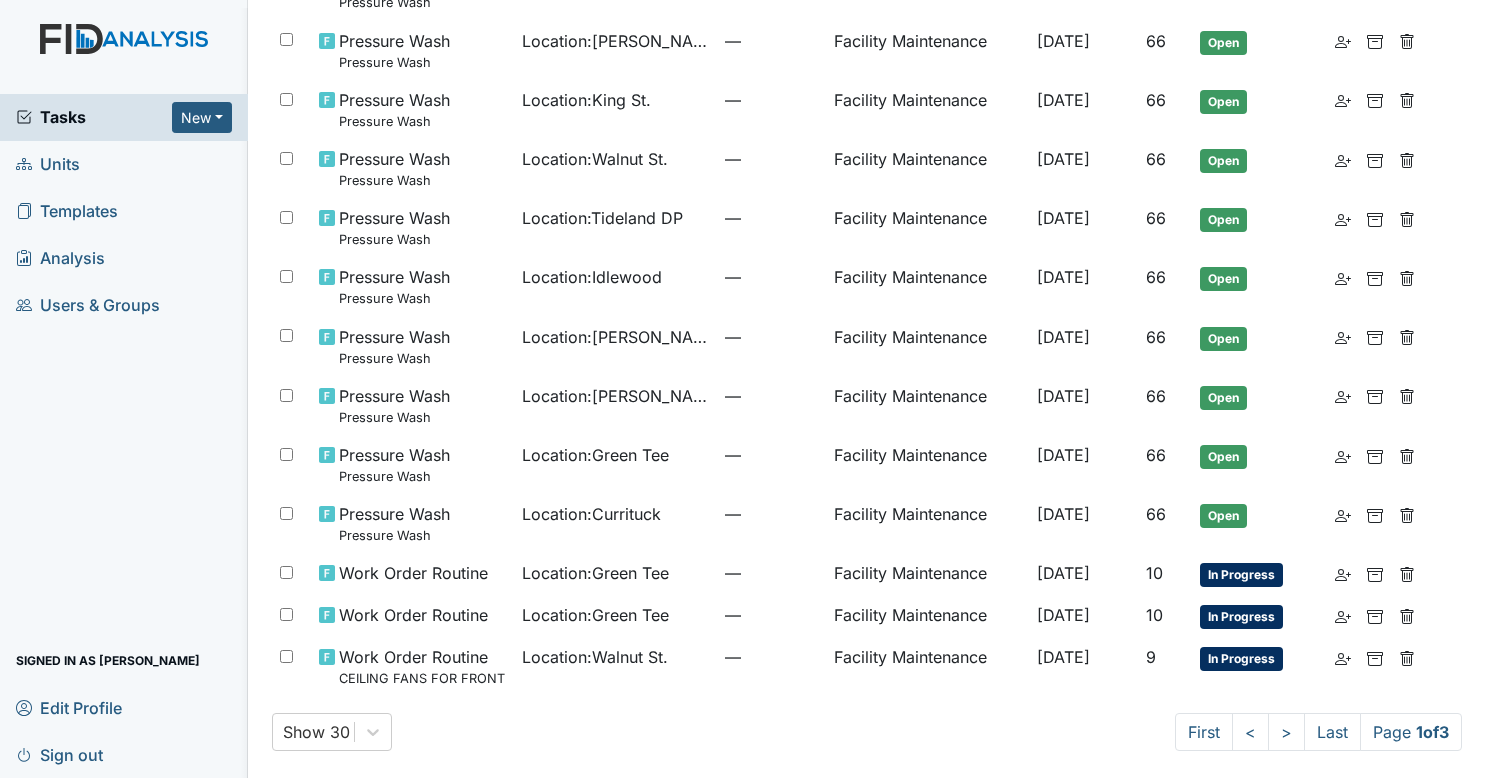 click on "Last" at bounding box center (1332, 732) 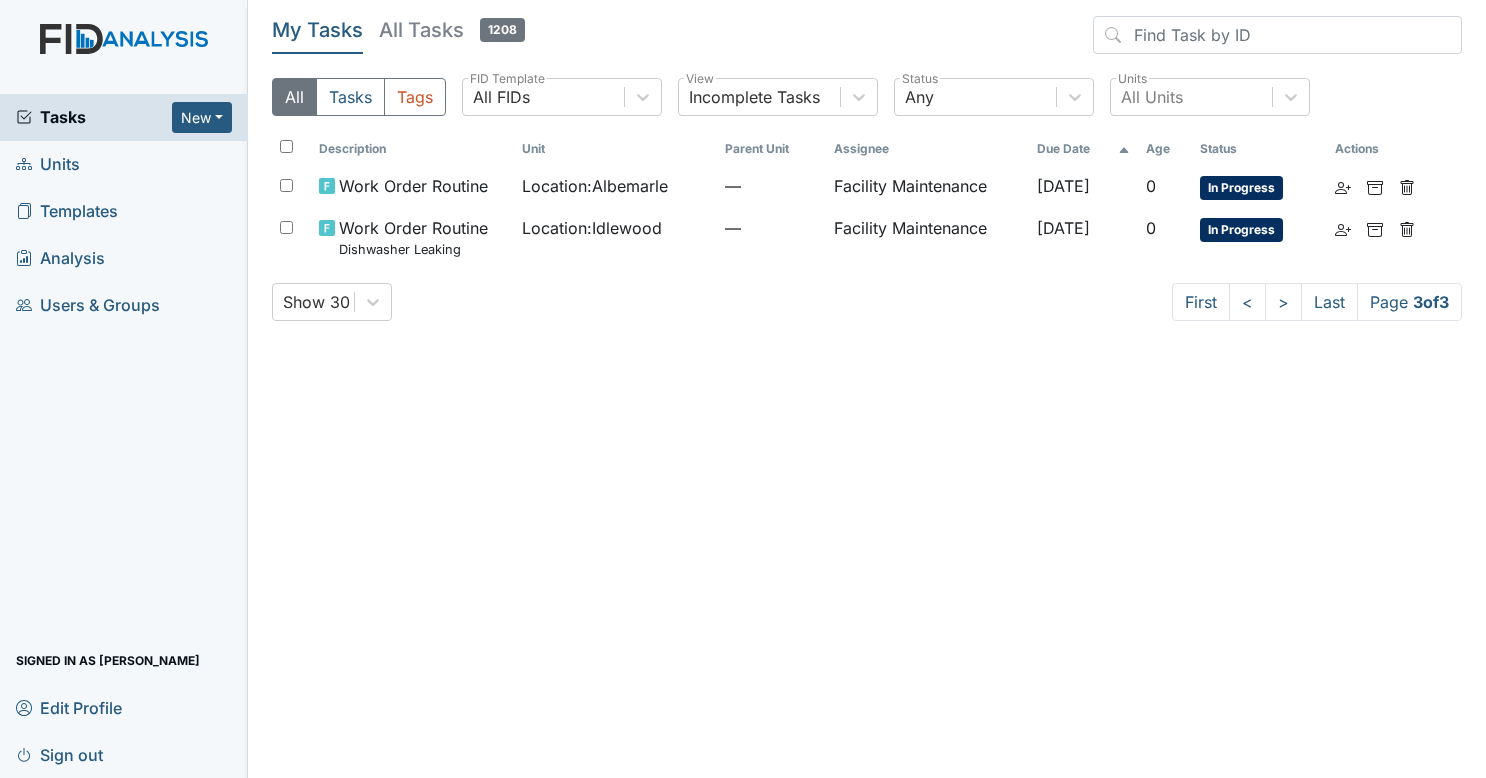 scroll, scrollTop: 0, scrollLeft: 0, axis: both 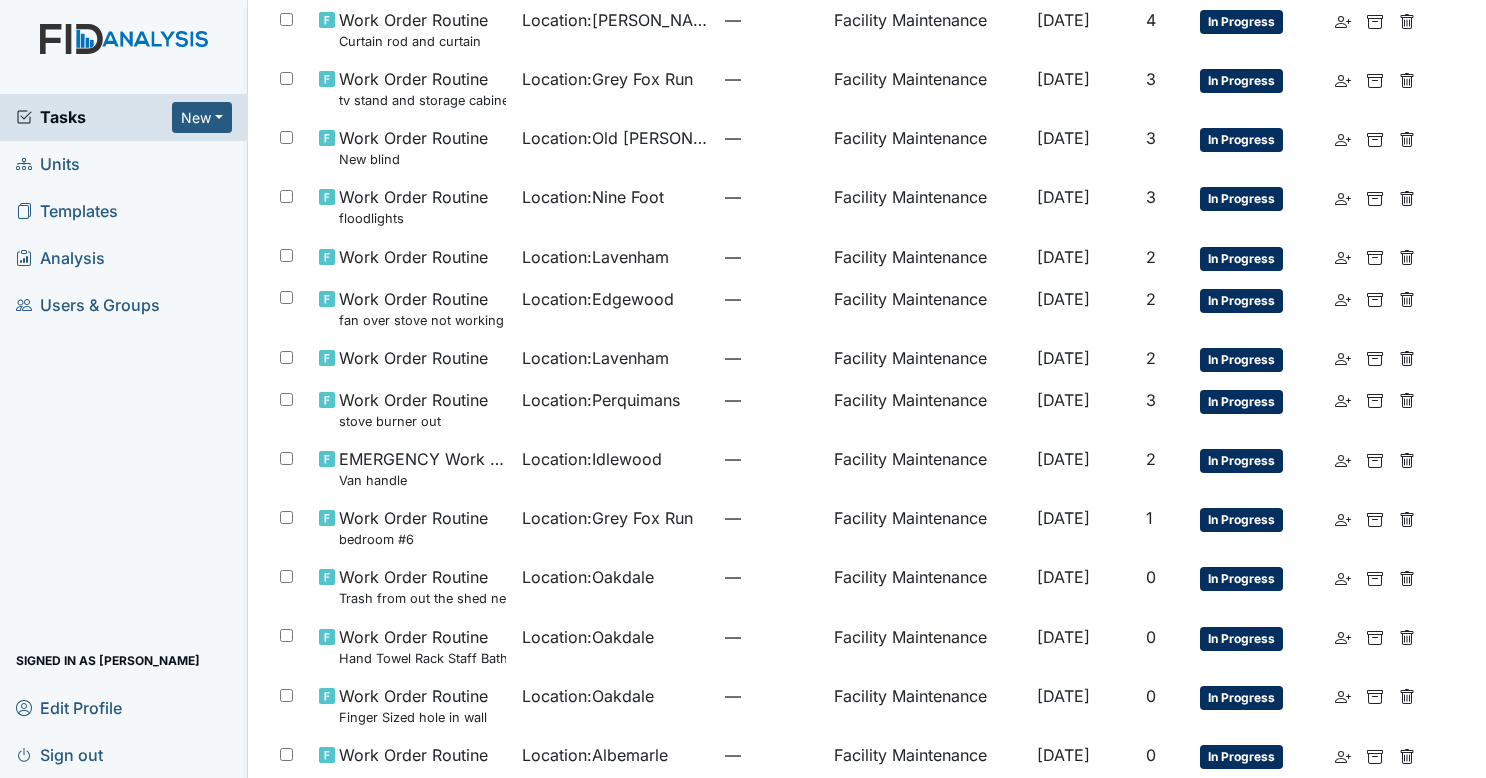 click on "Facility Maintenance" at bounding box center (927, 468) 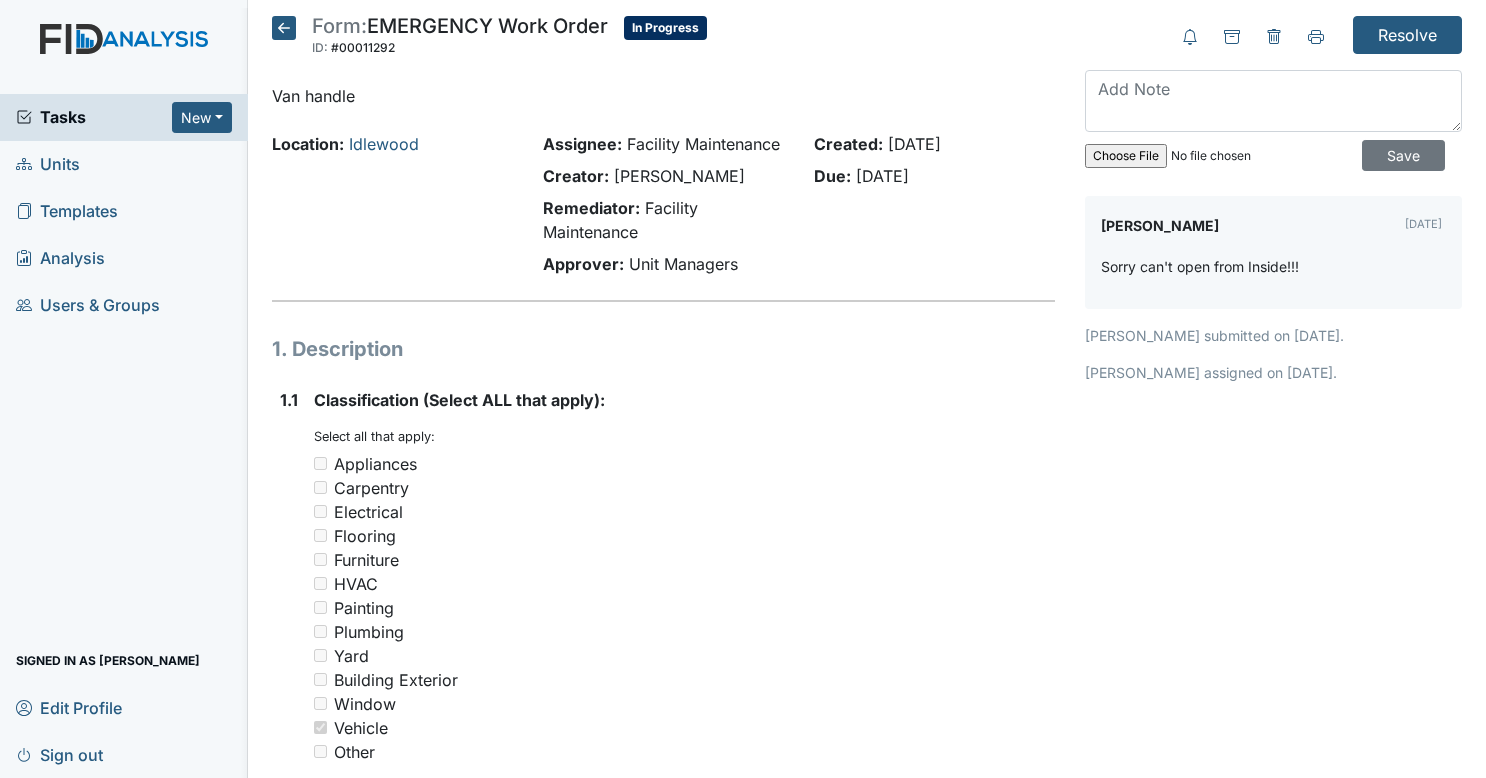 scroll, scrollTop: 0, scrollLeft: 0, axis: both 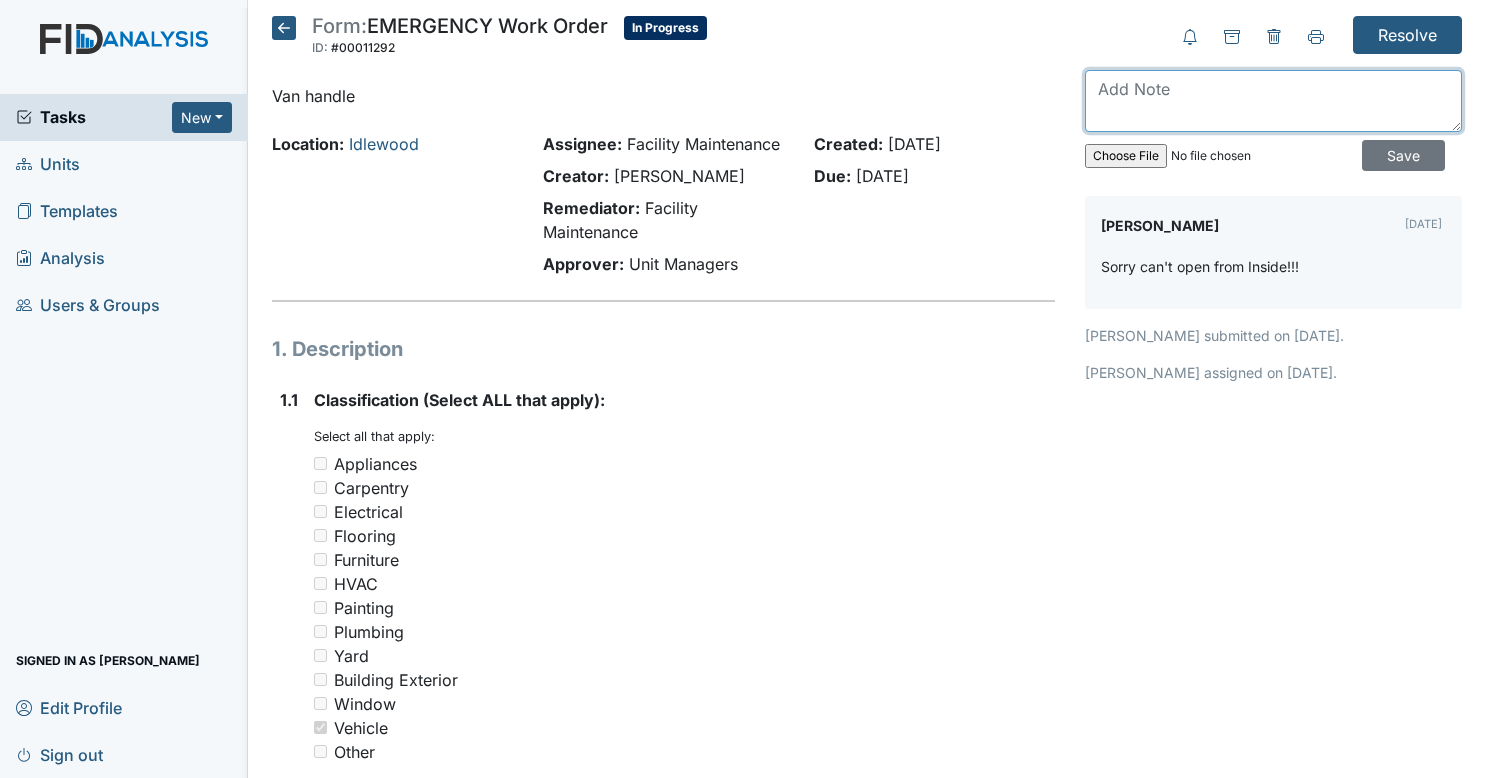 click at bounding box center [1273, 101] 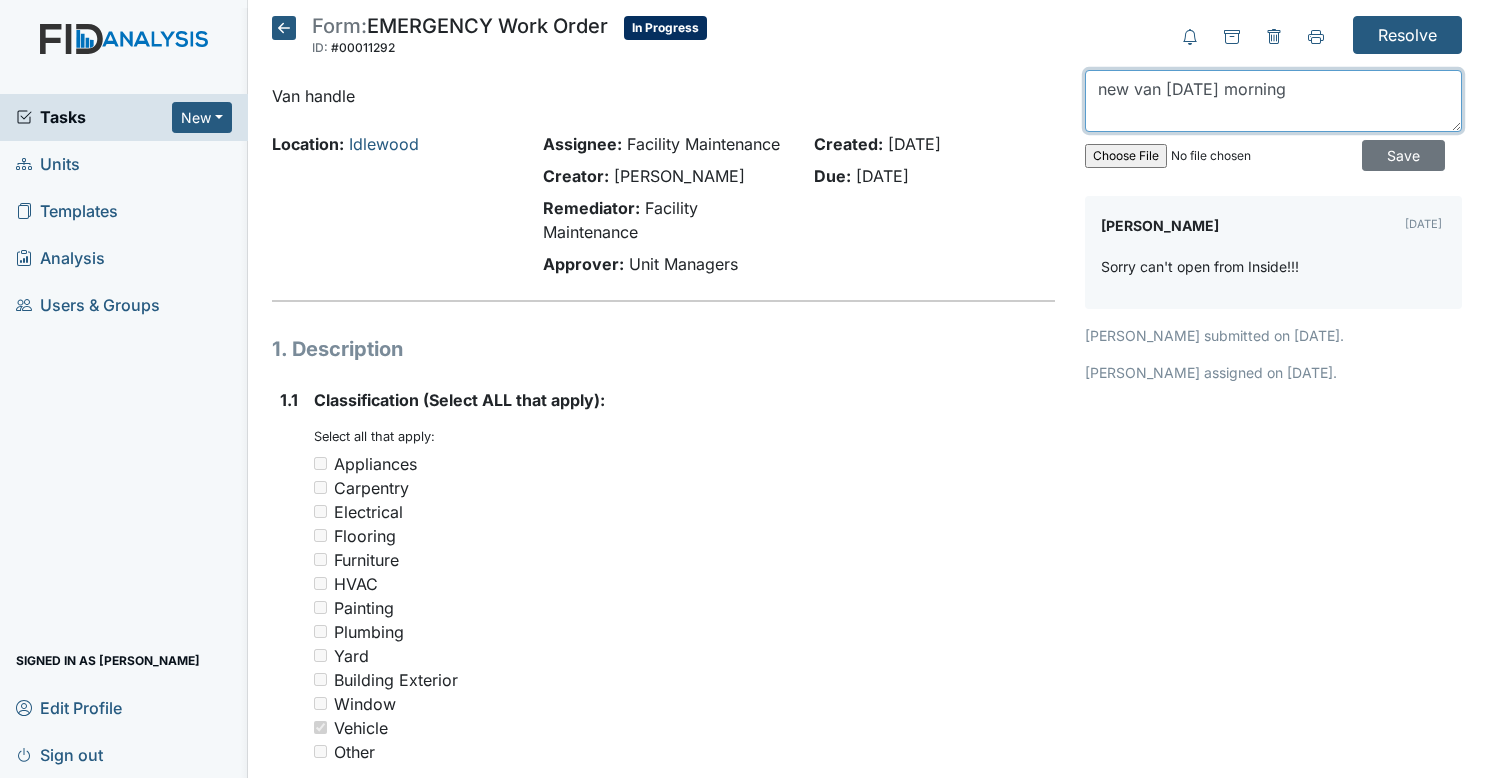 type on "new van tomorrow morning" 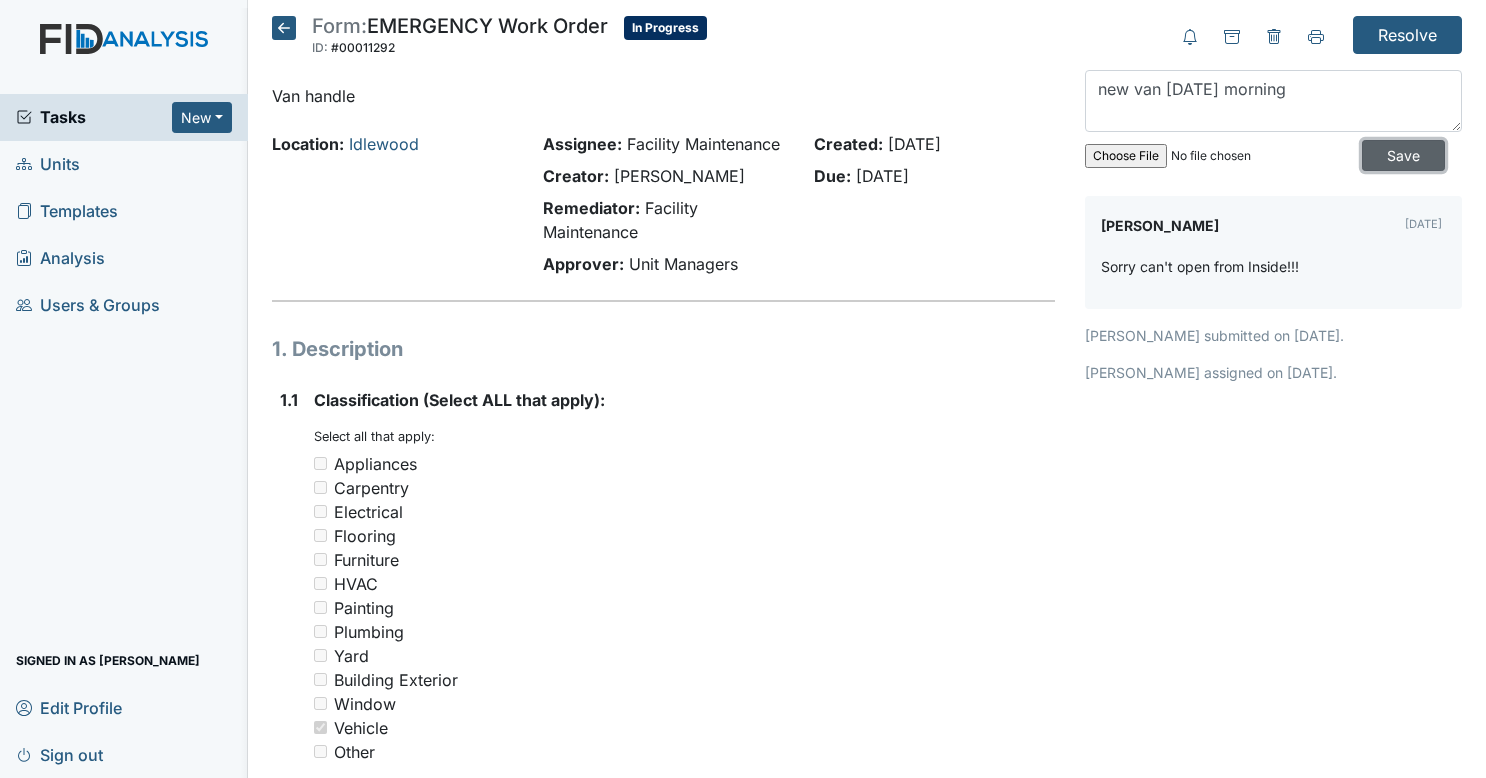 click on "Save" at bounding box center [1403, 155] 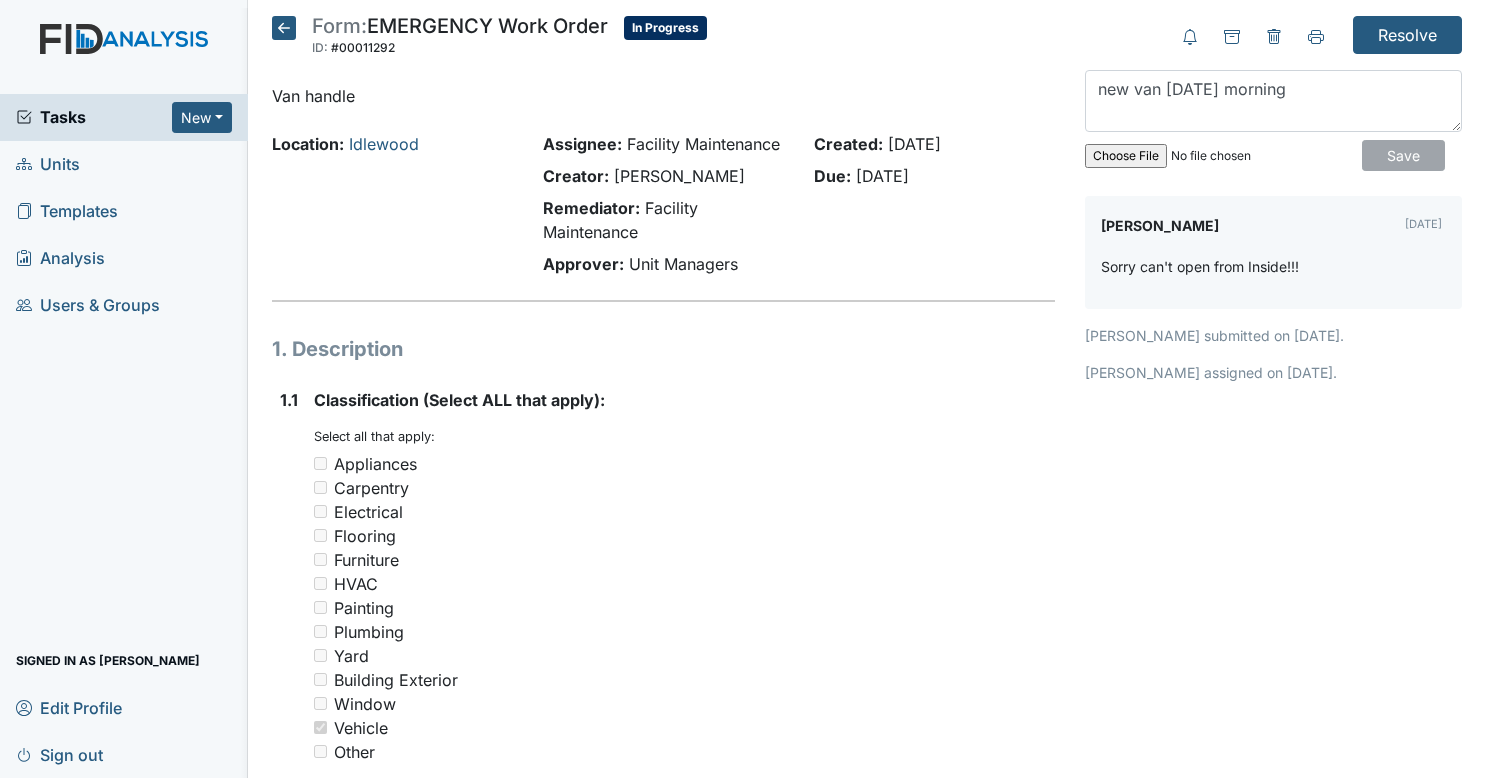 type 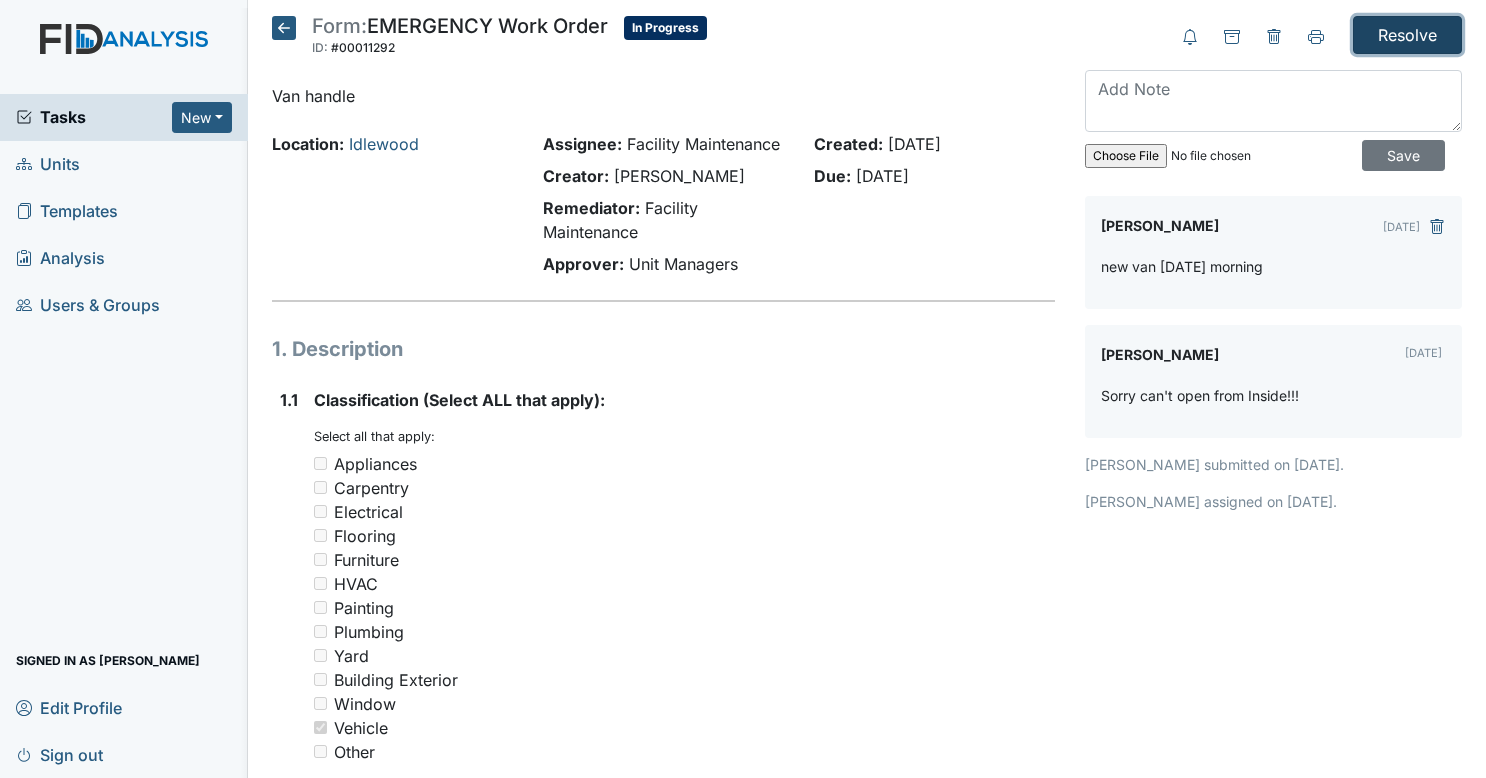 click on "Resolve" at bounding box center (1407, 35) 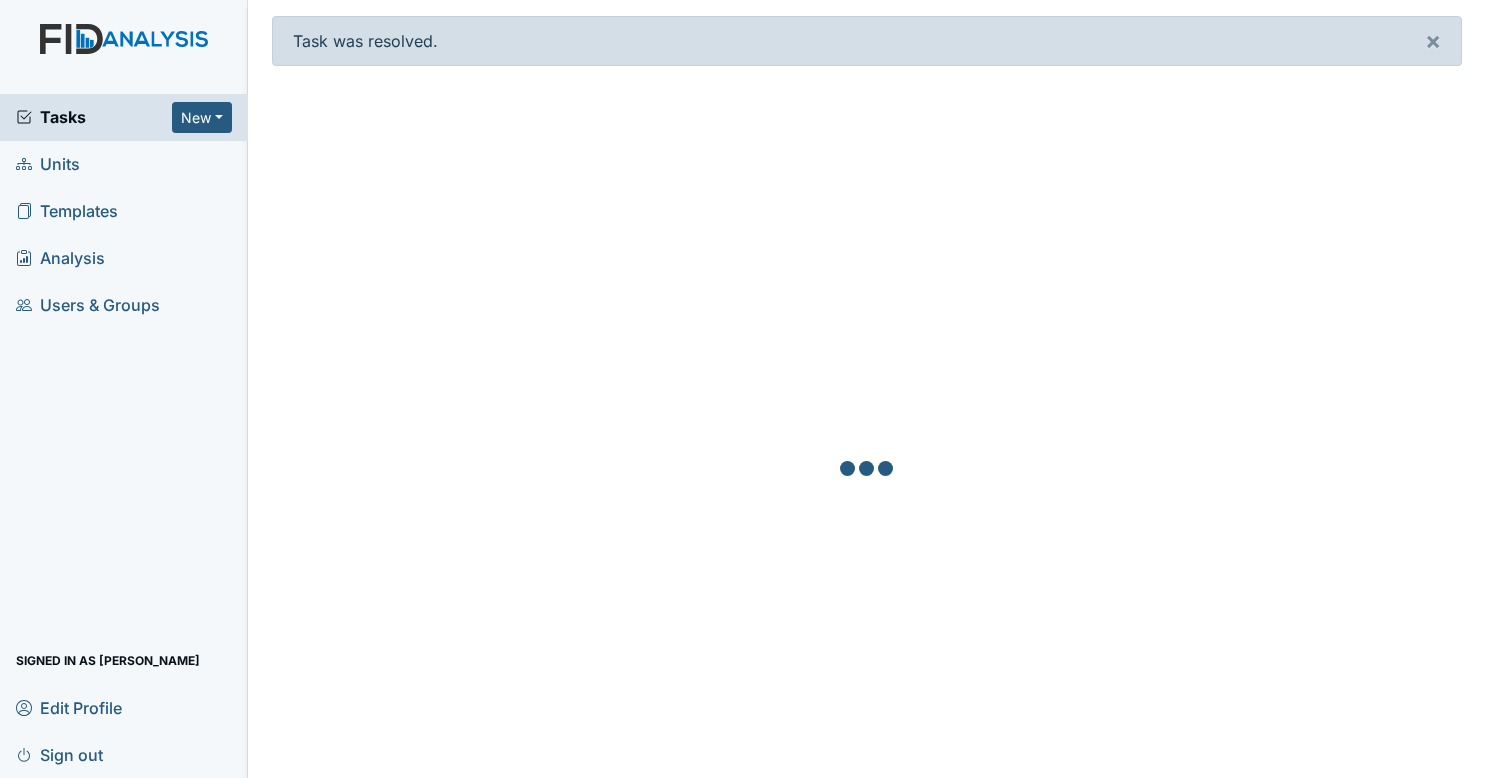 scroll, scrollTop: 0, scrollLeft: 0, axis: both 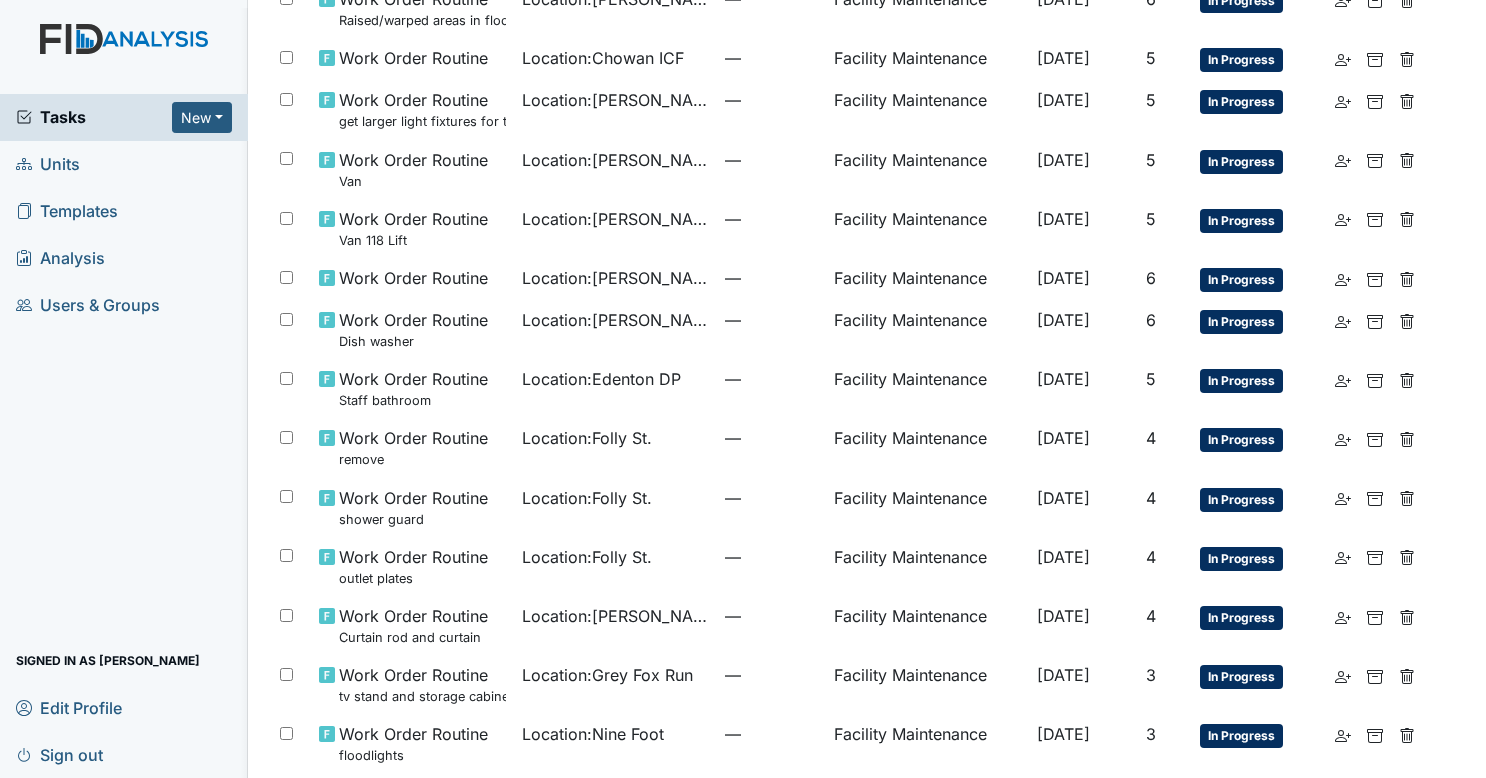 click on "—" at bounding box center [771, 228] 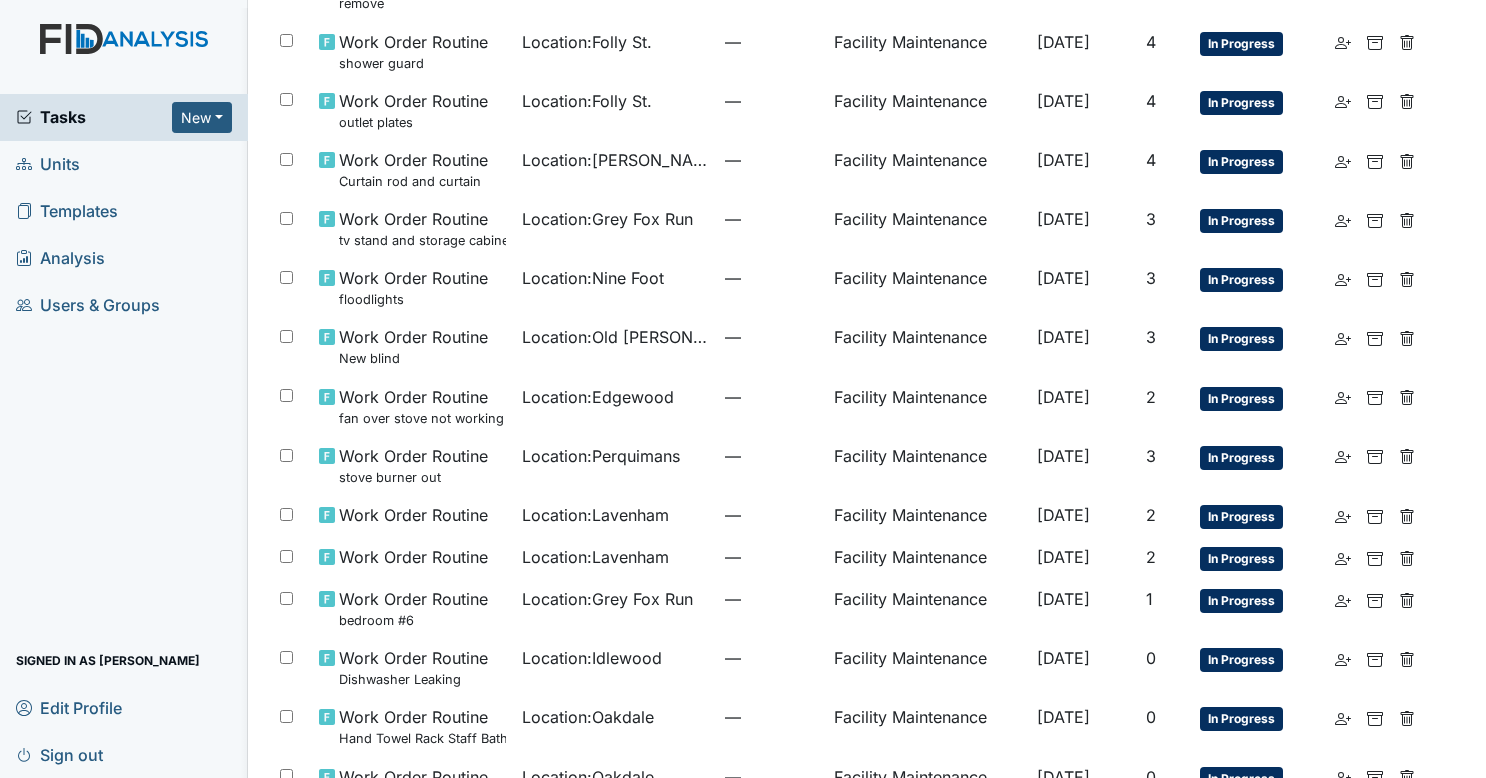 scroll, scrollTop: 842, scrollLeft: 0, axis: vertical 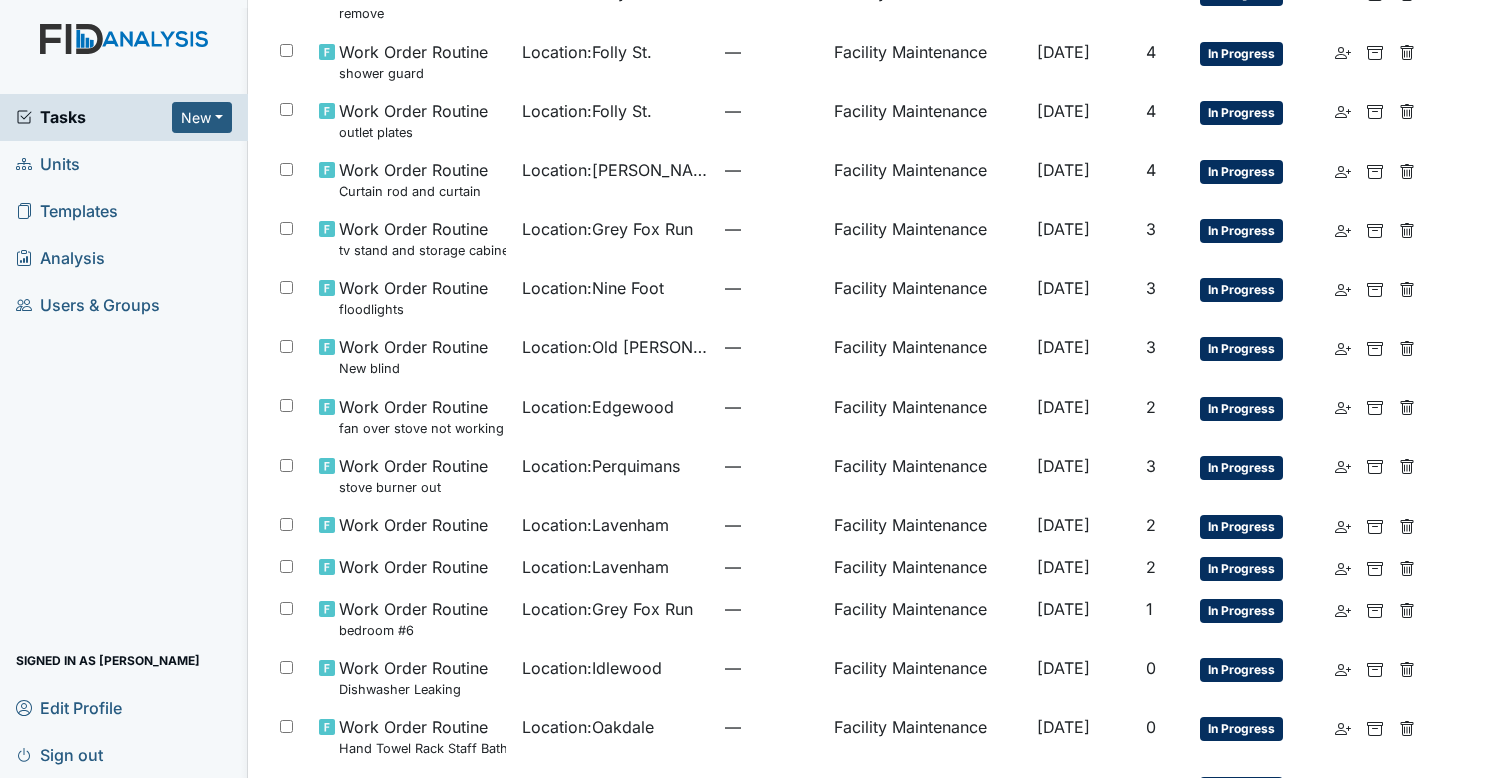 click on "Location :  Grey Fox Run" at bounding box center [615, 238] 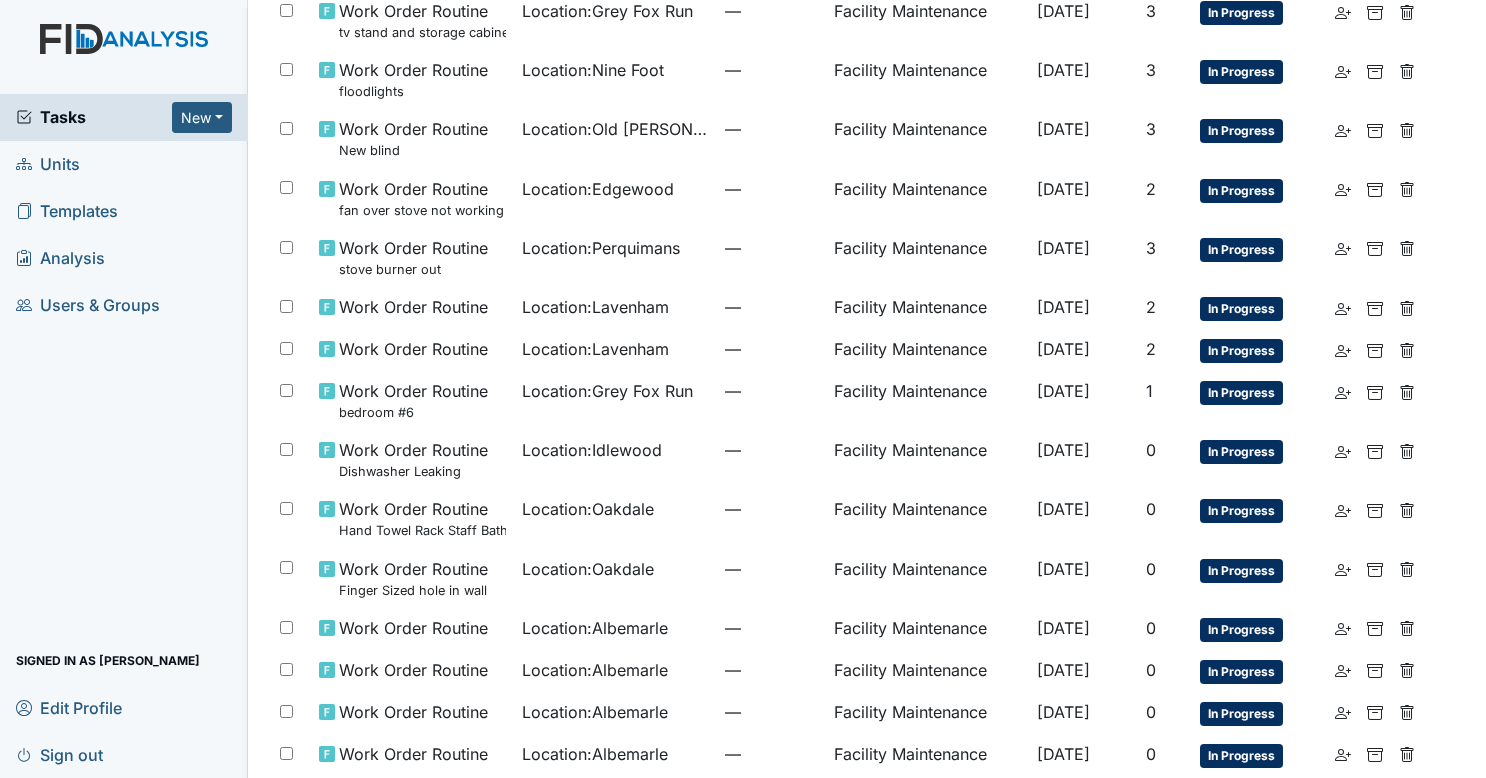 scroll, scrollTop: 1136, scrollLeft: 0, axis: vertical 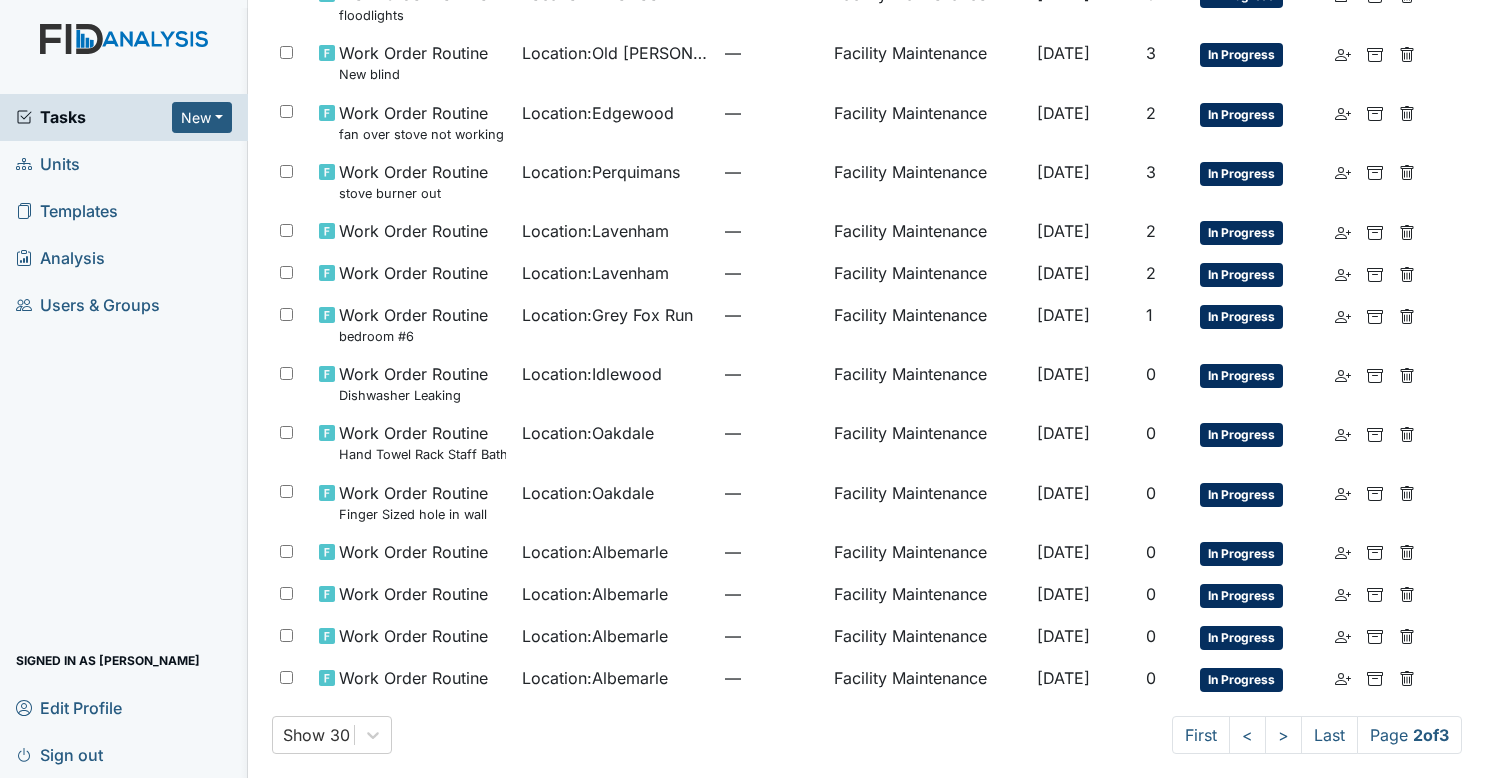 click on "Location :  Oakdale" at bounding box center (615, 502) 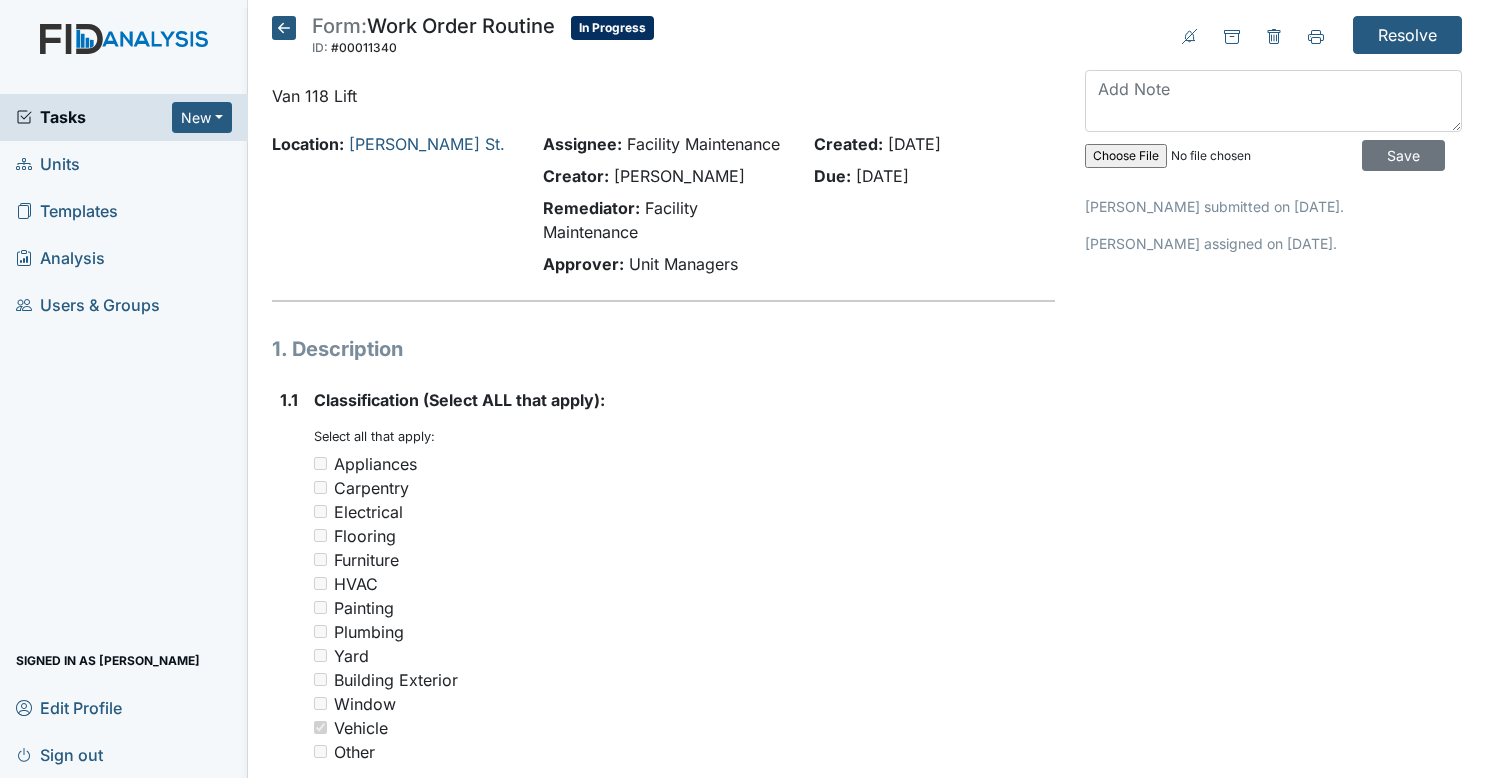 scroll, scrollTop: 0, scrollLeft: 0, axis: both 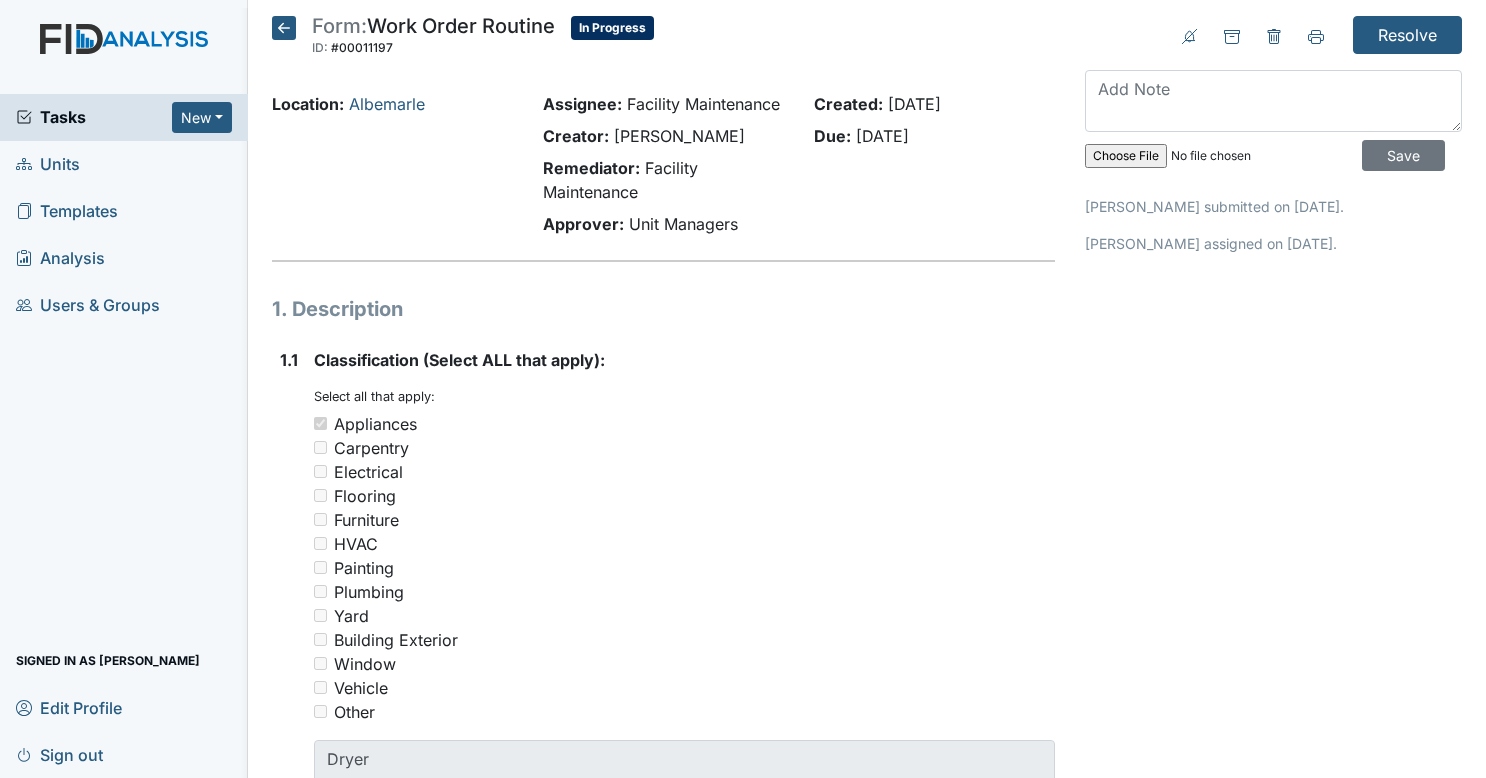 click on "Units" at bounding box center [124, 164] 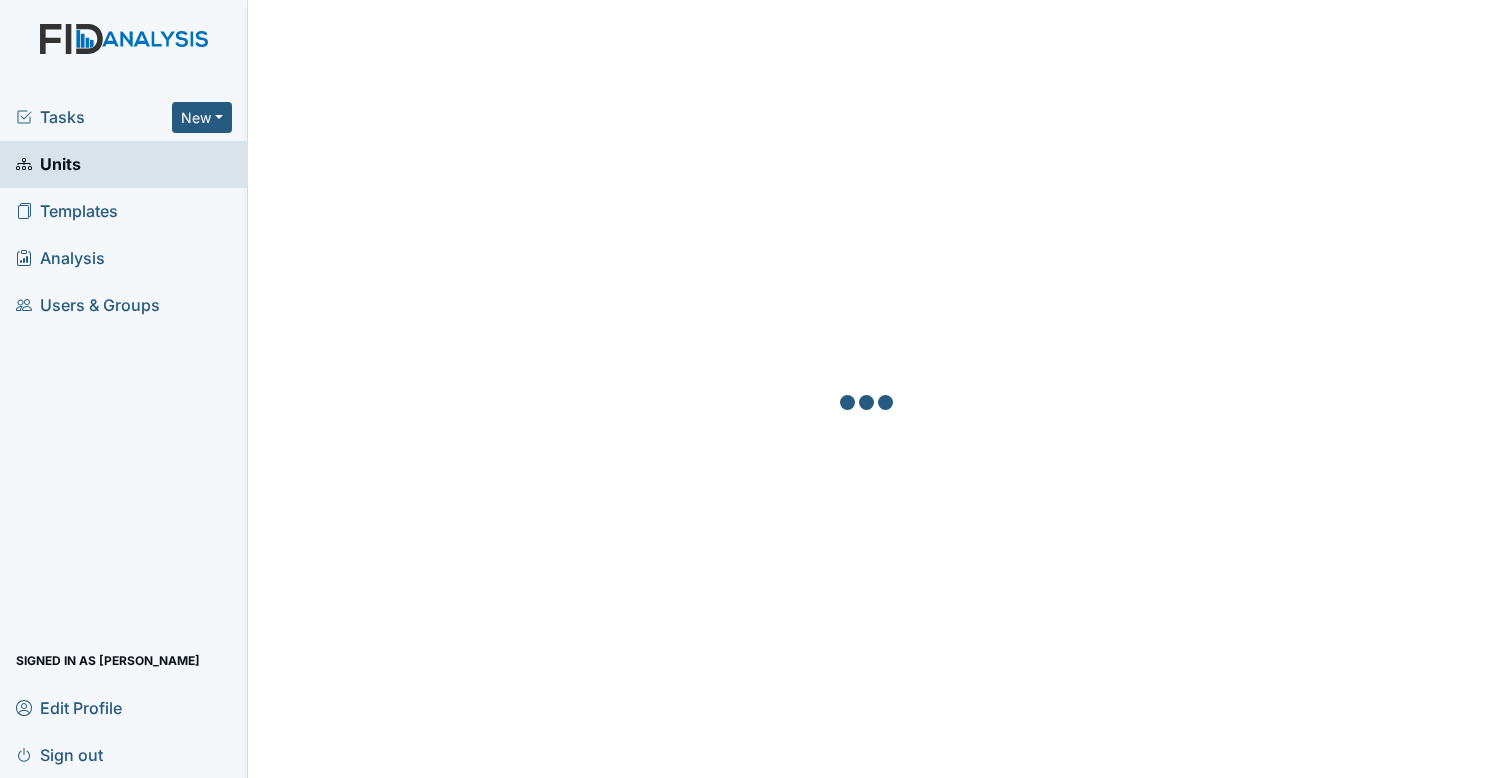 scroll, scrollTop: 0, scrollLeft: 0, axis: both 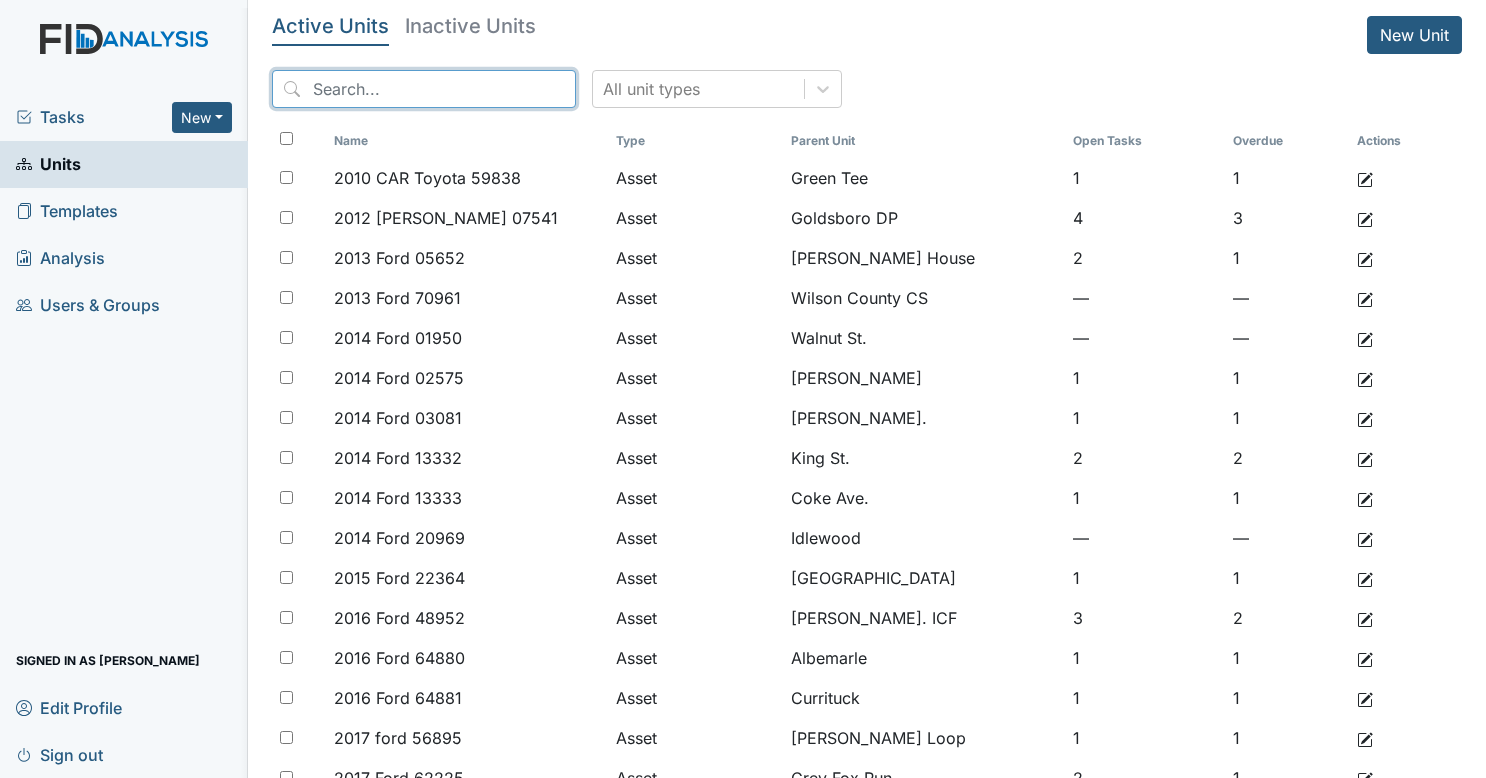 click at bounding box center (424, 89) 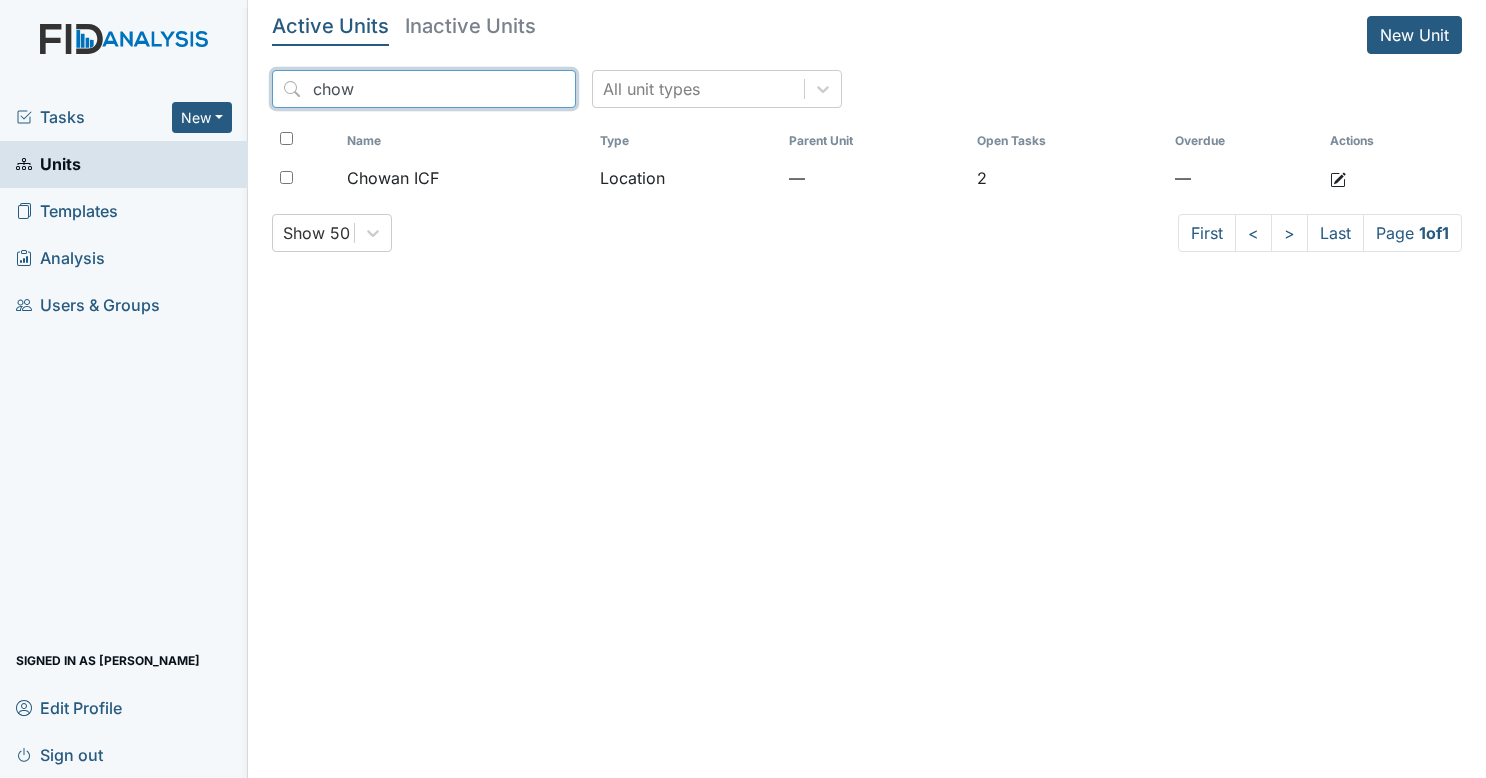 type on "chow" 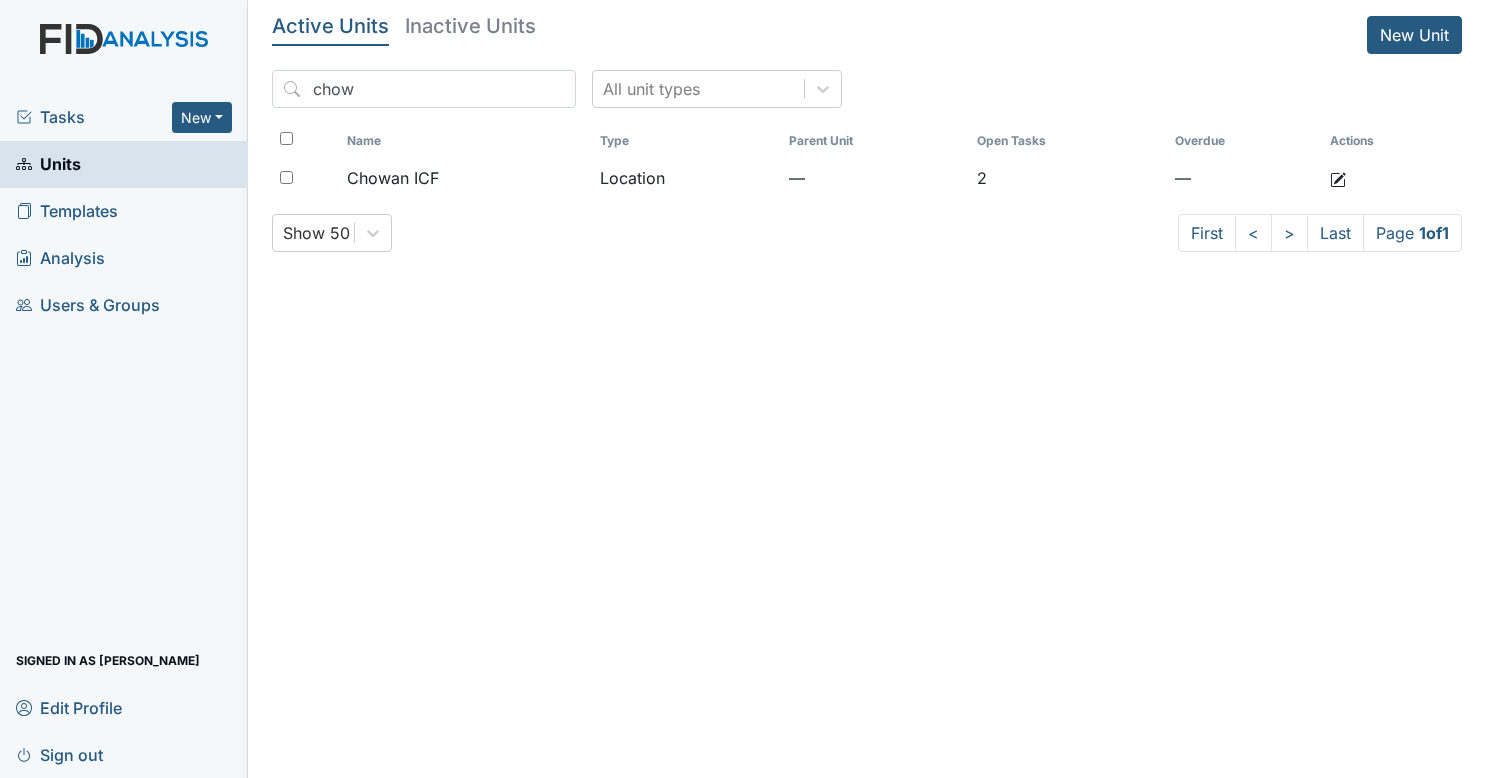 click on "Chowan ICF" at bounding box center [393, 178] 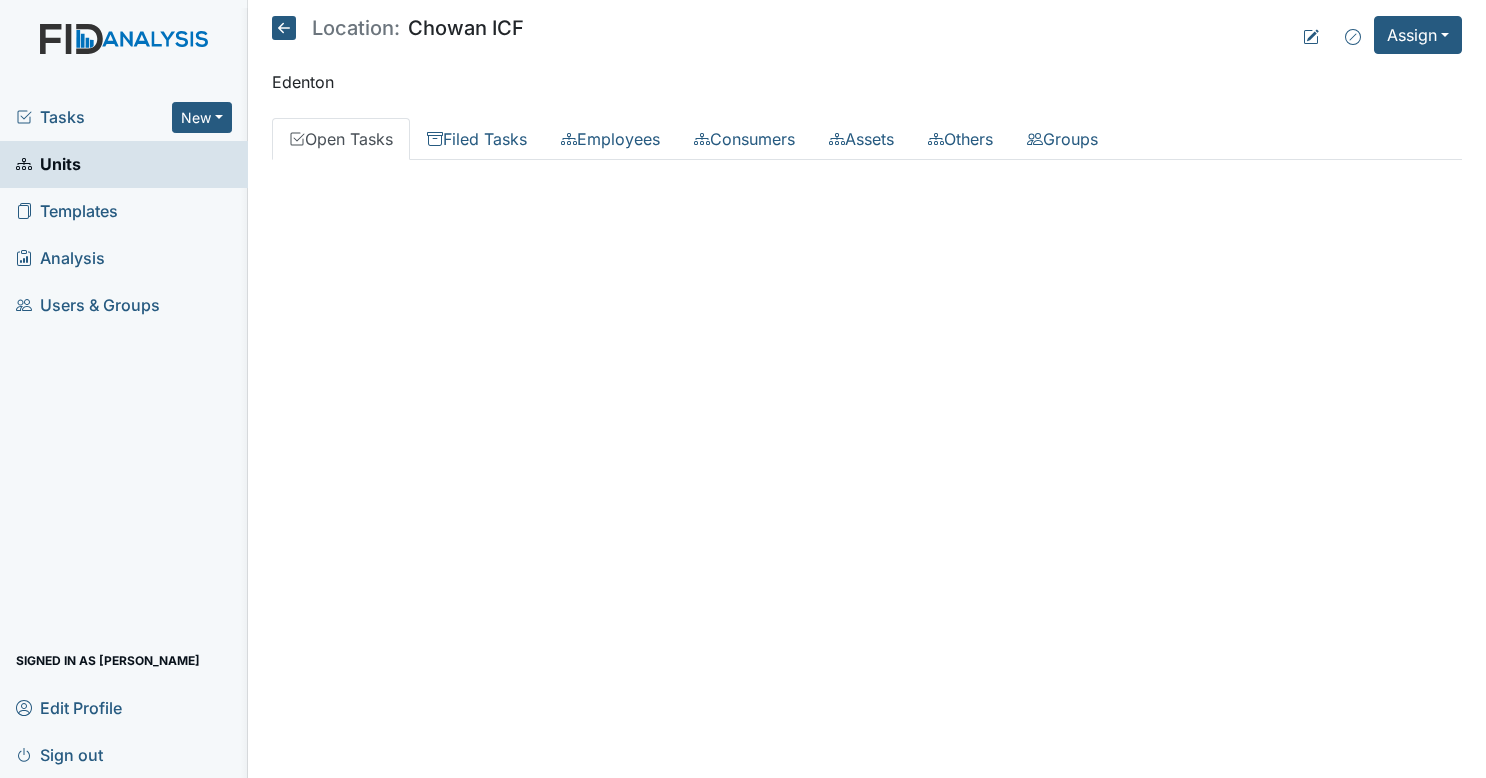 scroll, scrollTop: 0, scrollLeft: 0, axis: both 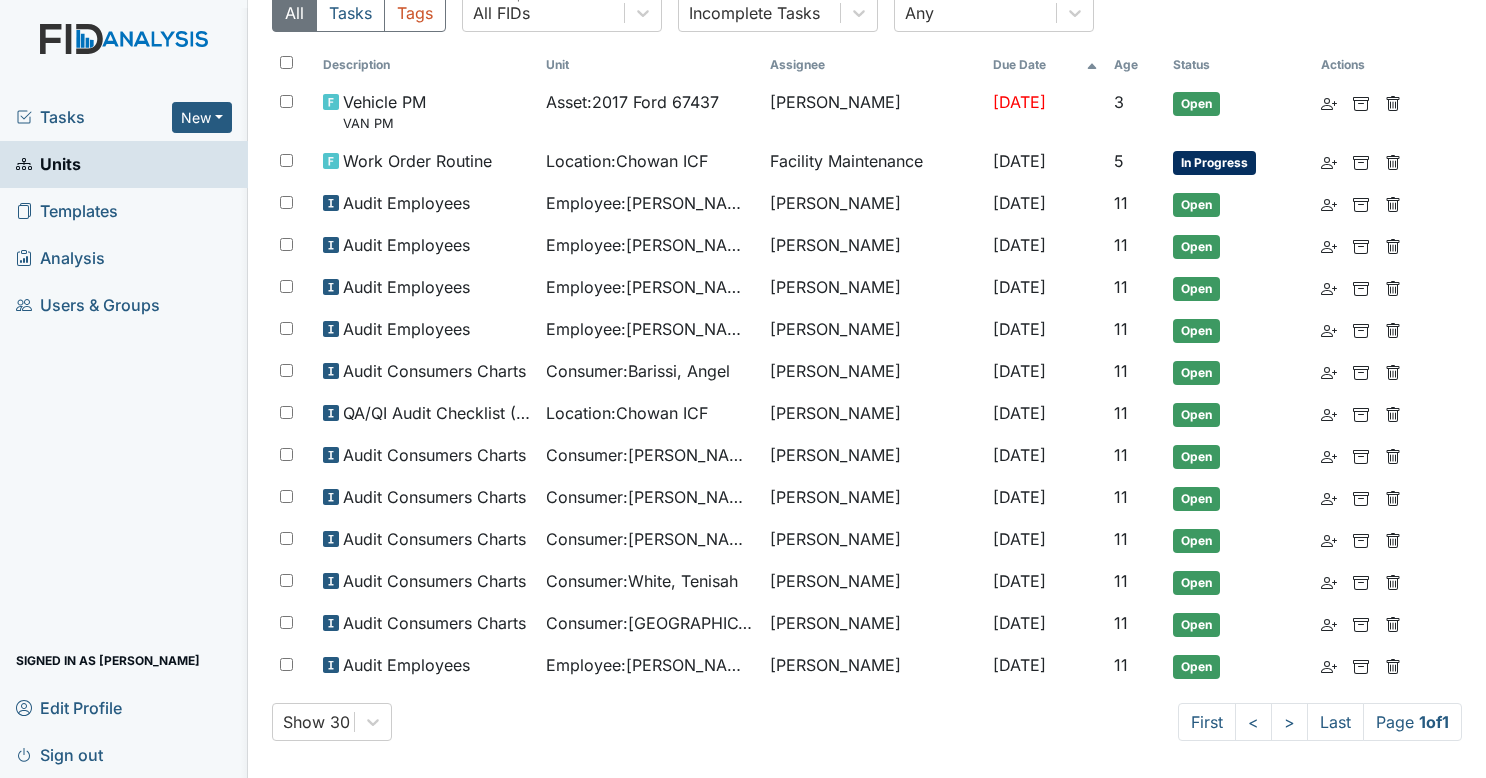 click on "Location :  Chowan ICF" at bounding box center [649, 161] 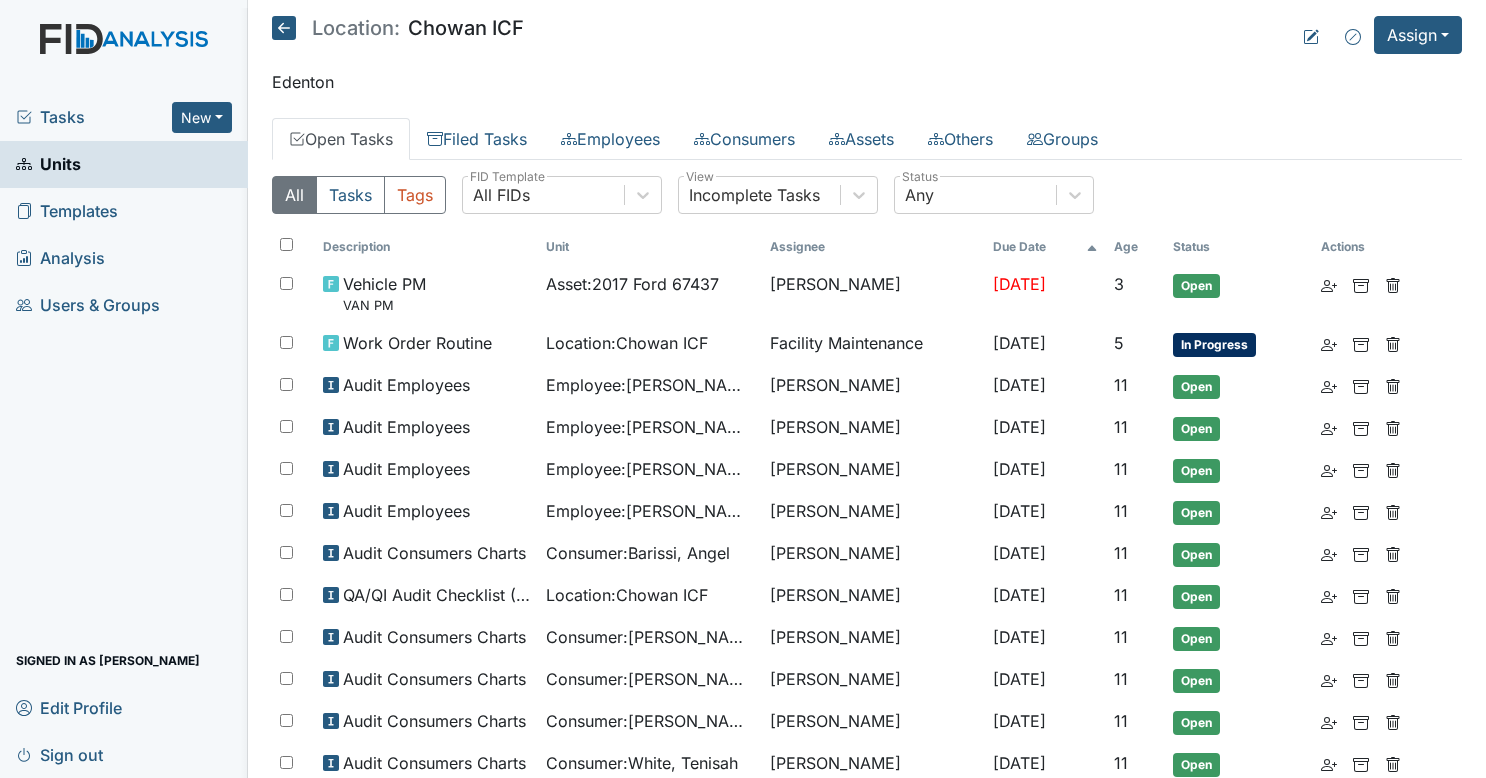 click on "Asset :  2017	Ford	67437" at bounding box center (632, 284) 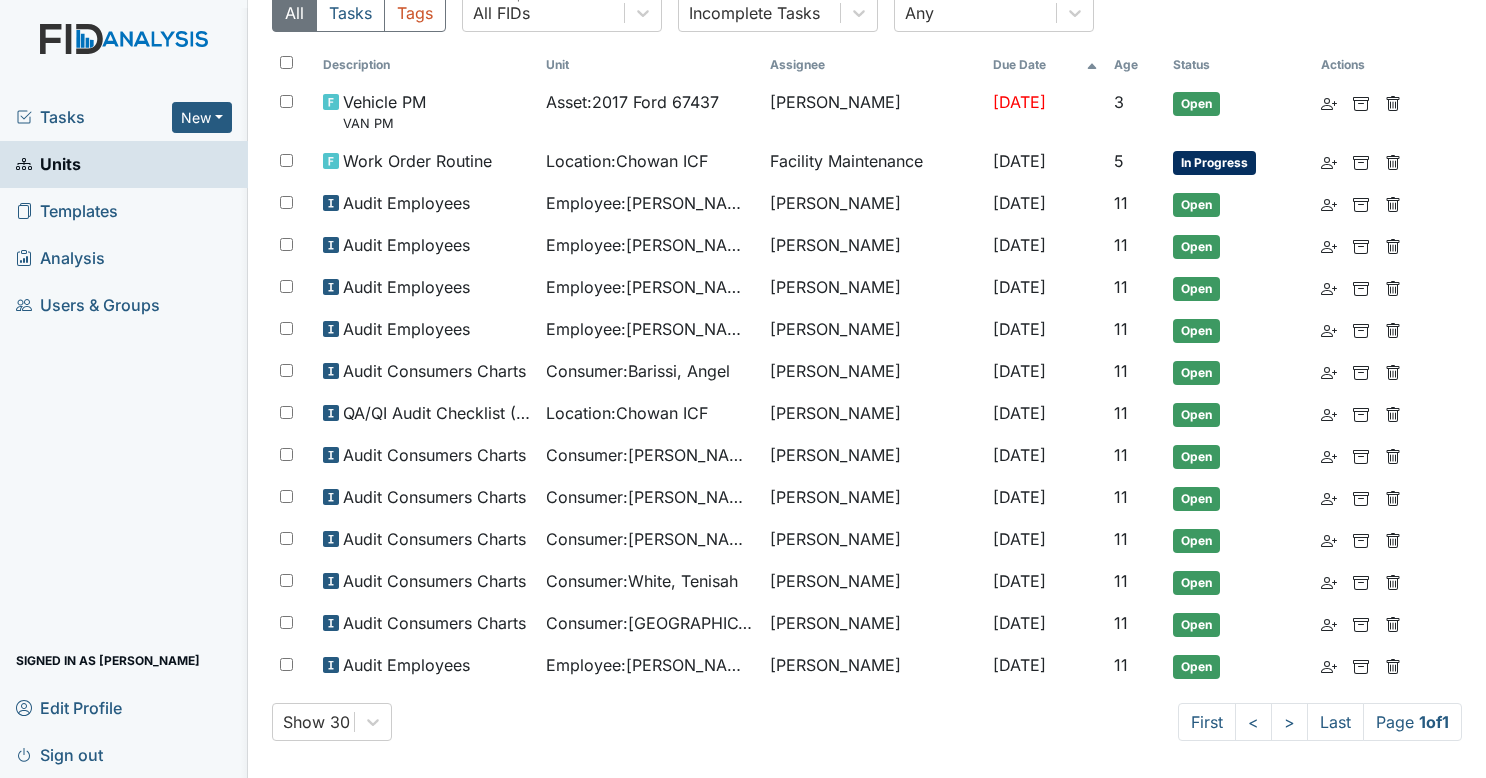 click on "Units" at bounding box center [124, 164] 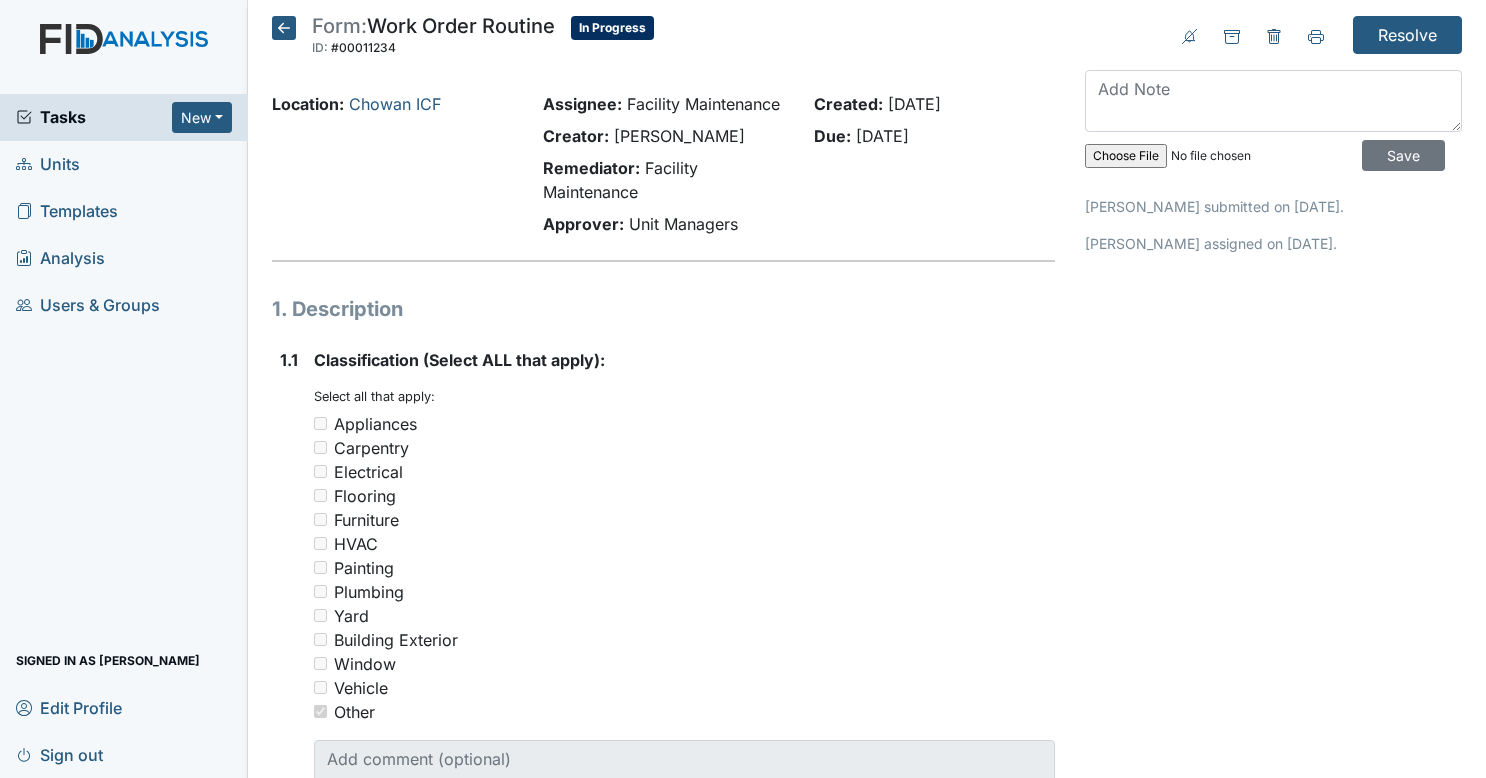scroll, scrollTop: 0, scrollLeft: 0, axis: both 